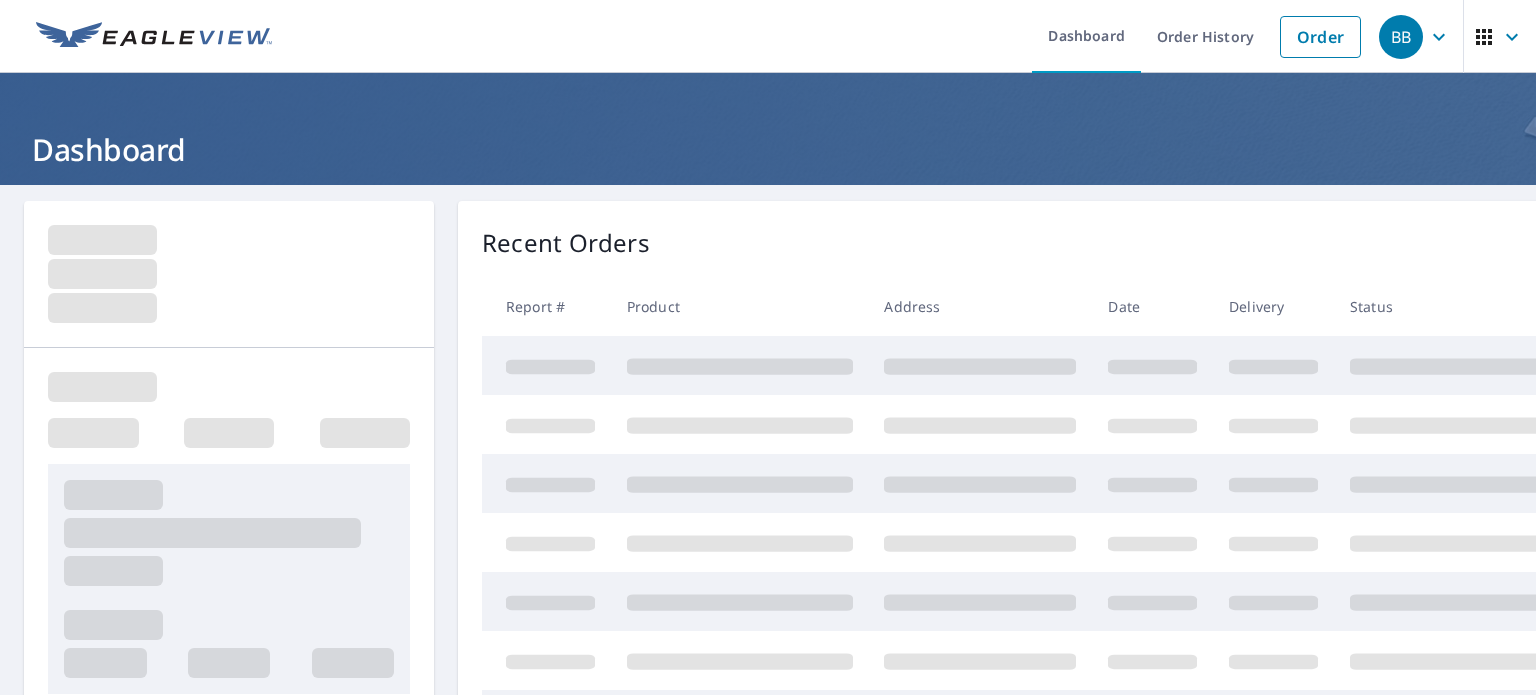 scroll, scrollTop: 0, scrollLeft: 0, axis: both 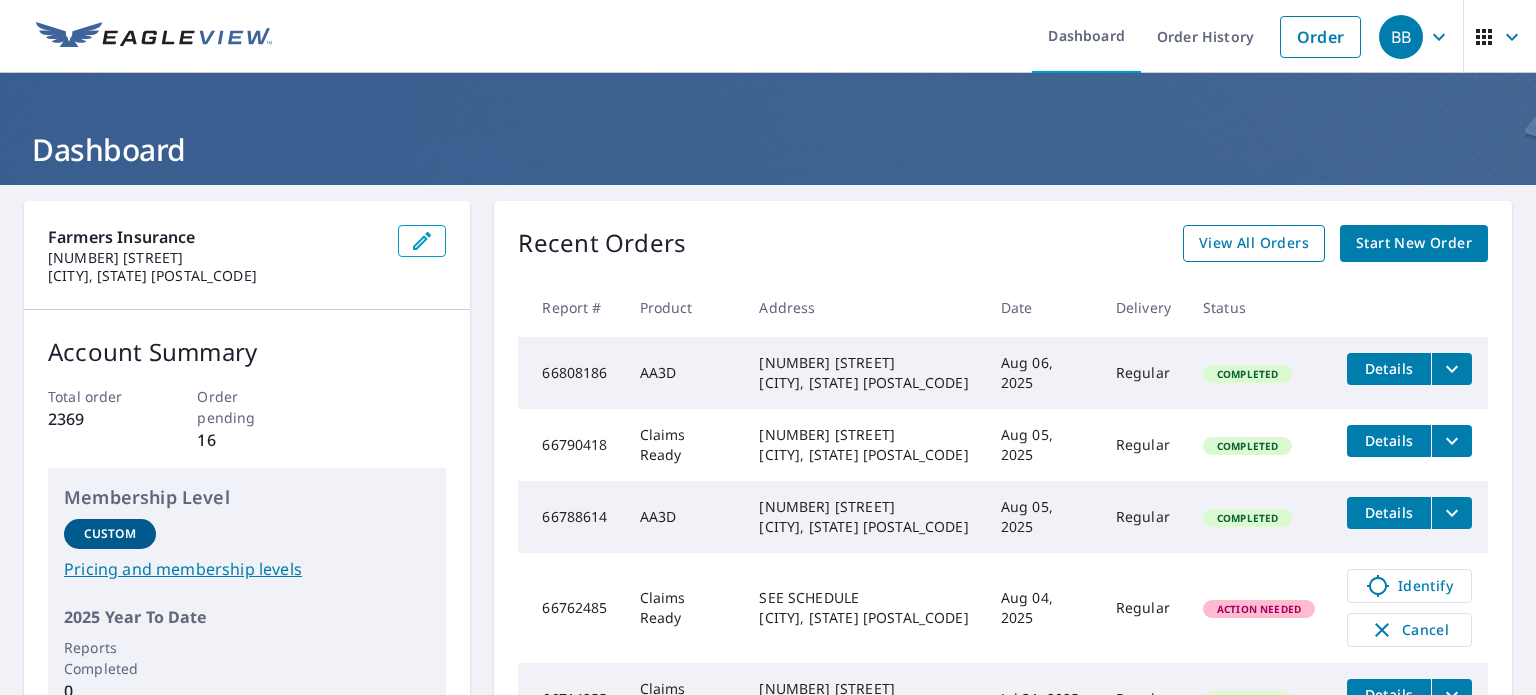 click on "View All Orders" at bounding box center (1254, 243) 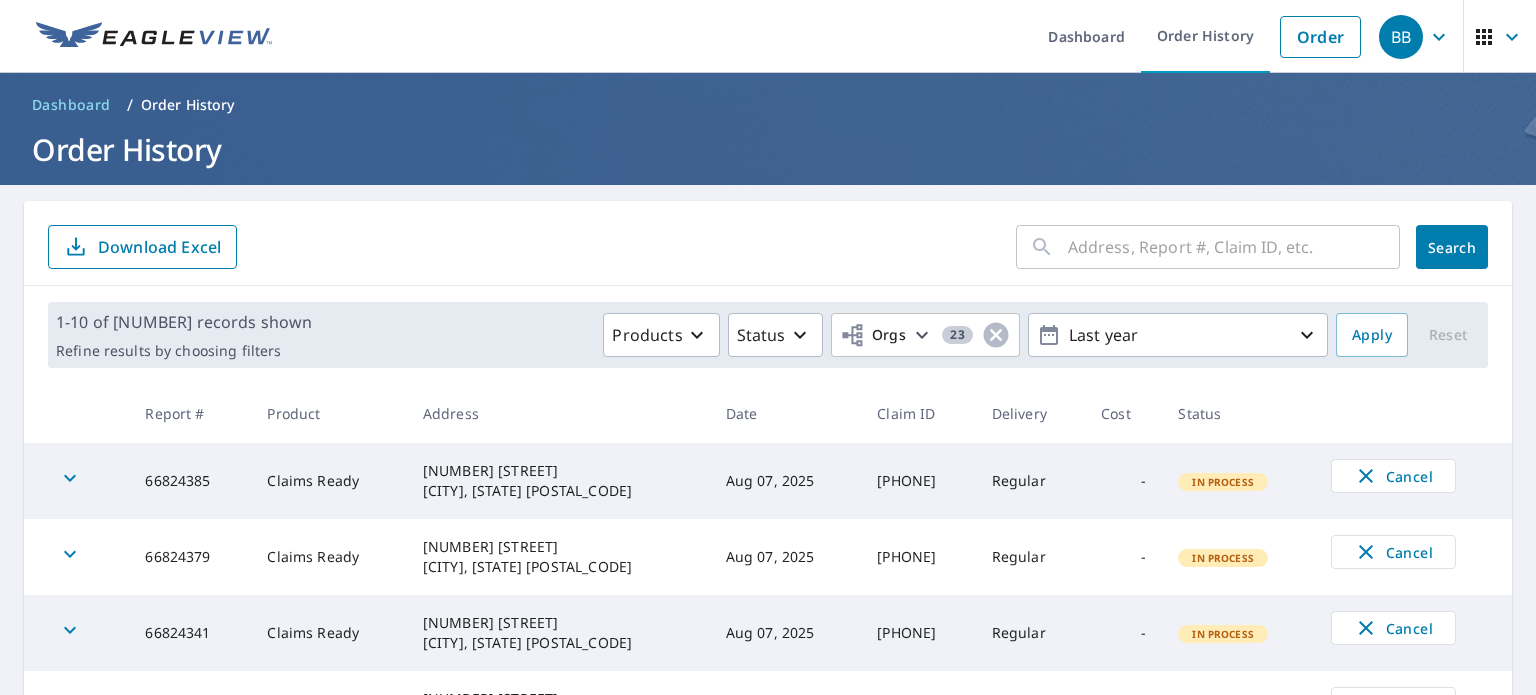 click at bounding box center (1234, 247) 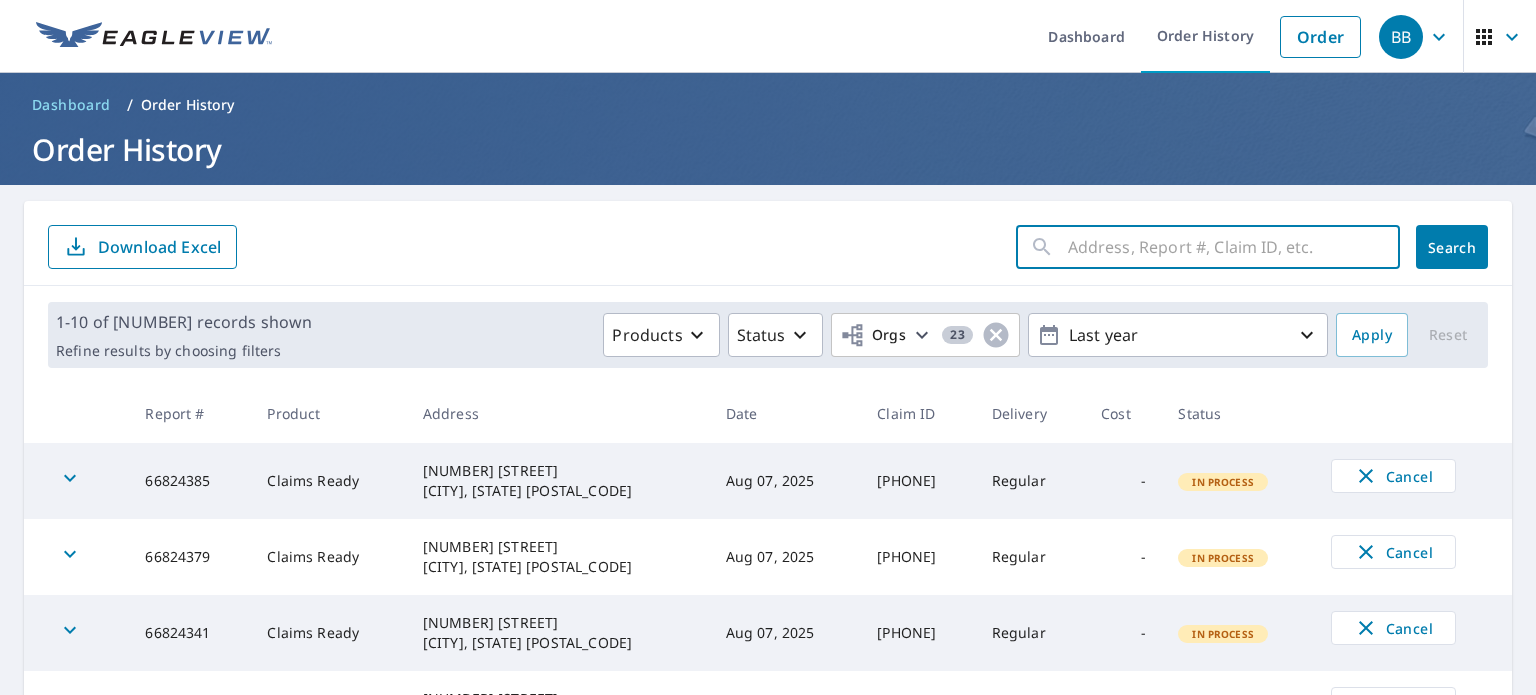 paste on "[PHONE]" 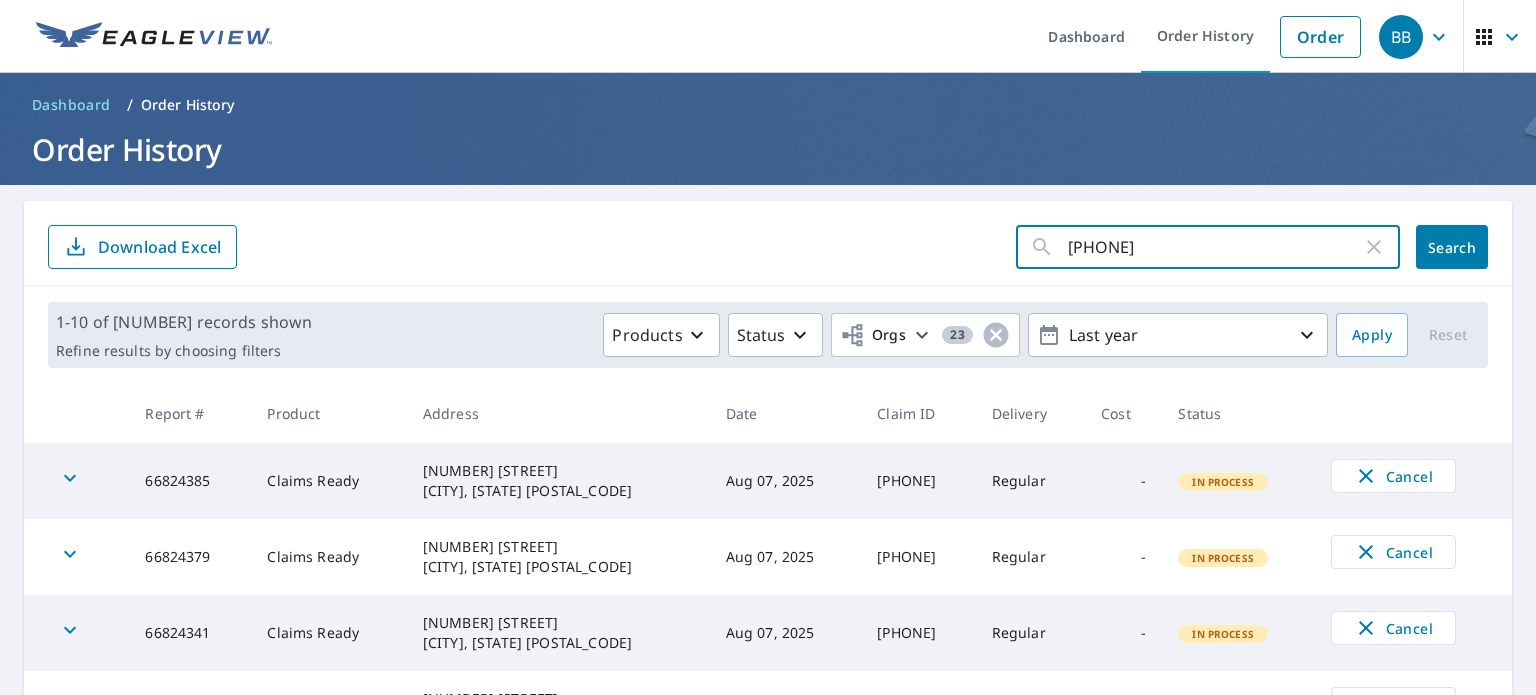 click on "Search" 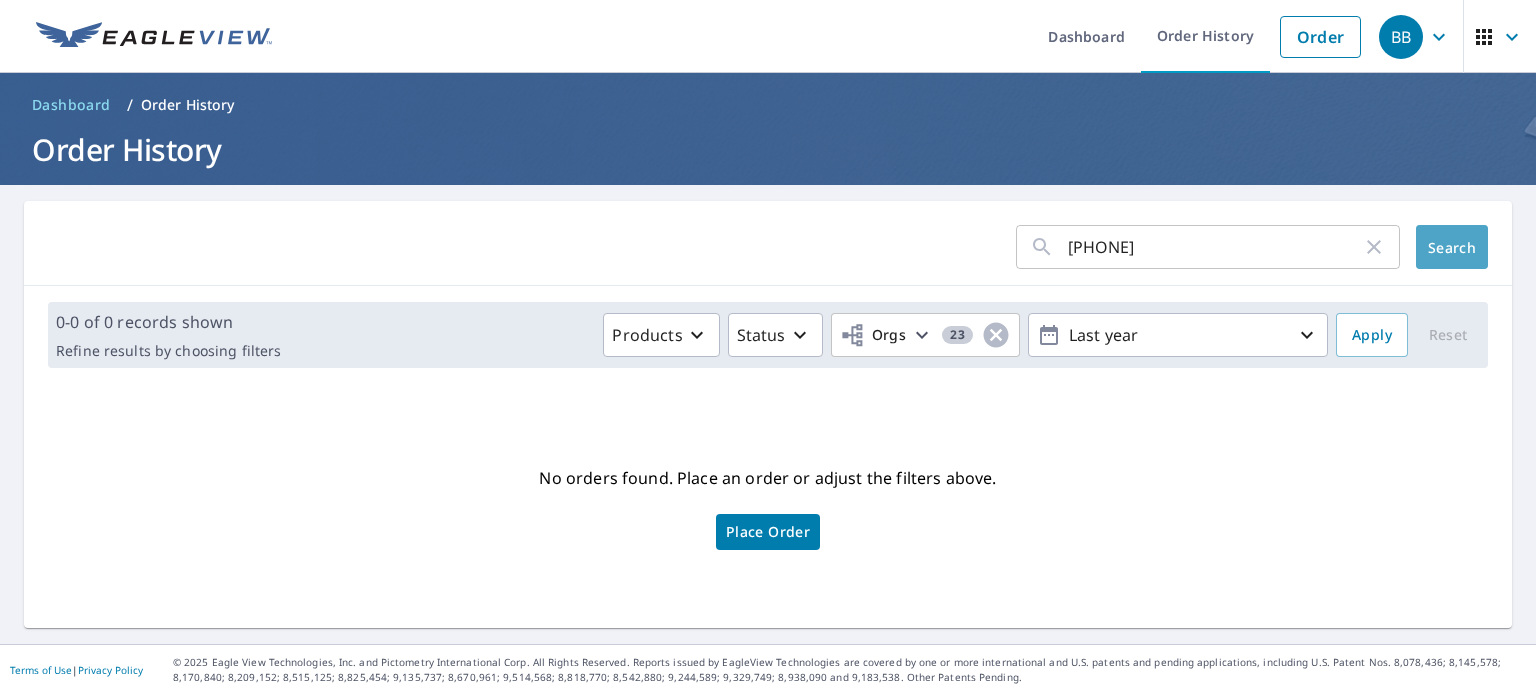 click on "Search" at bounding box center (1452, 247) 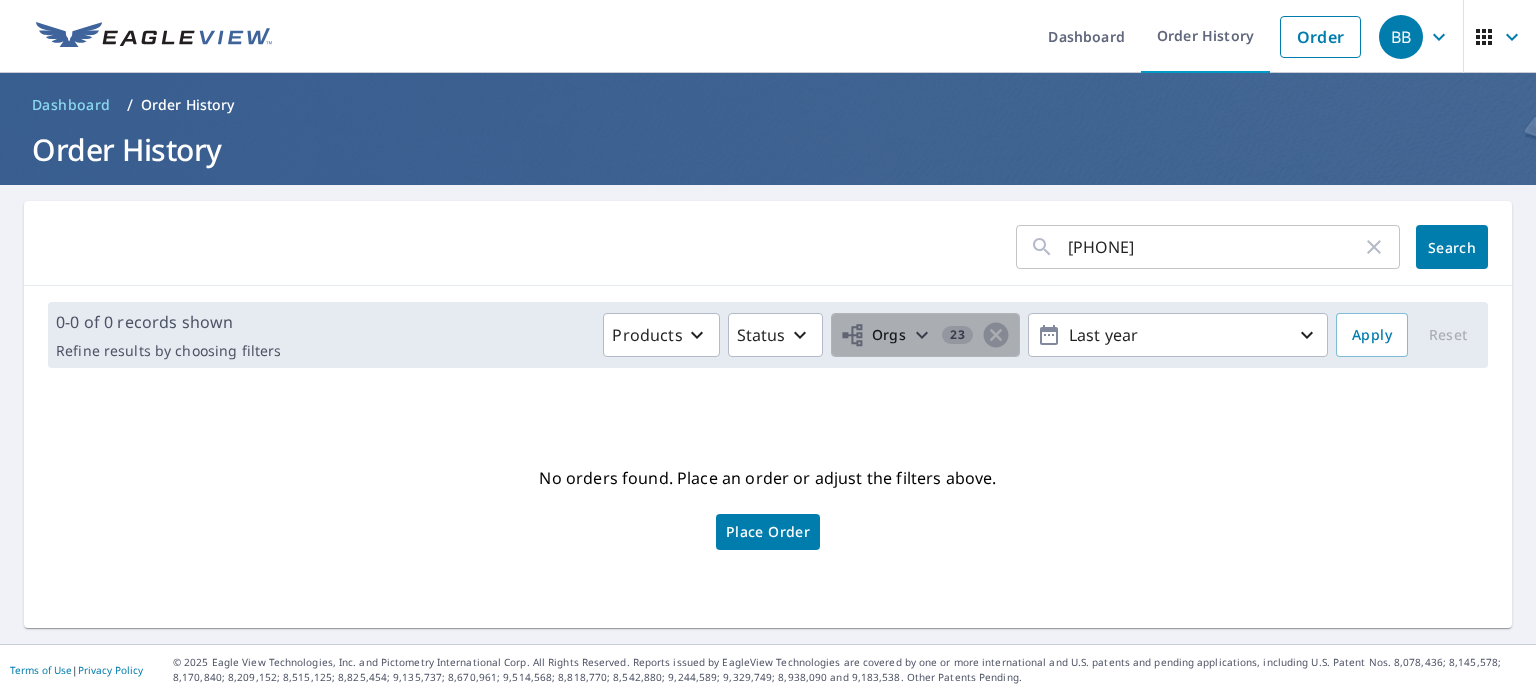 click on "23" at bounding box center [960, 335] 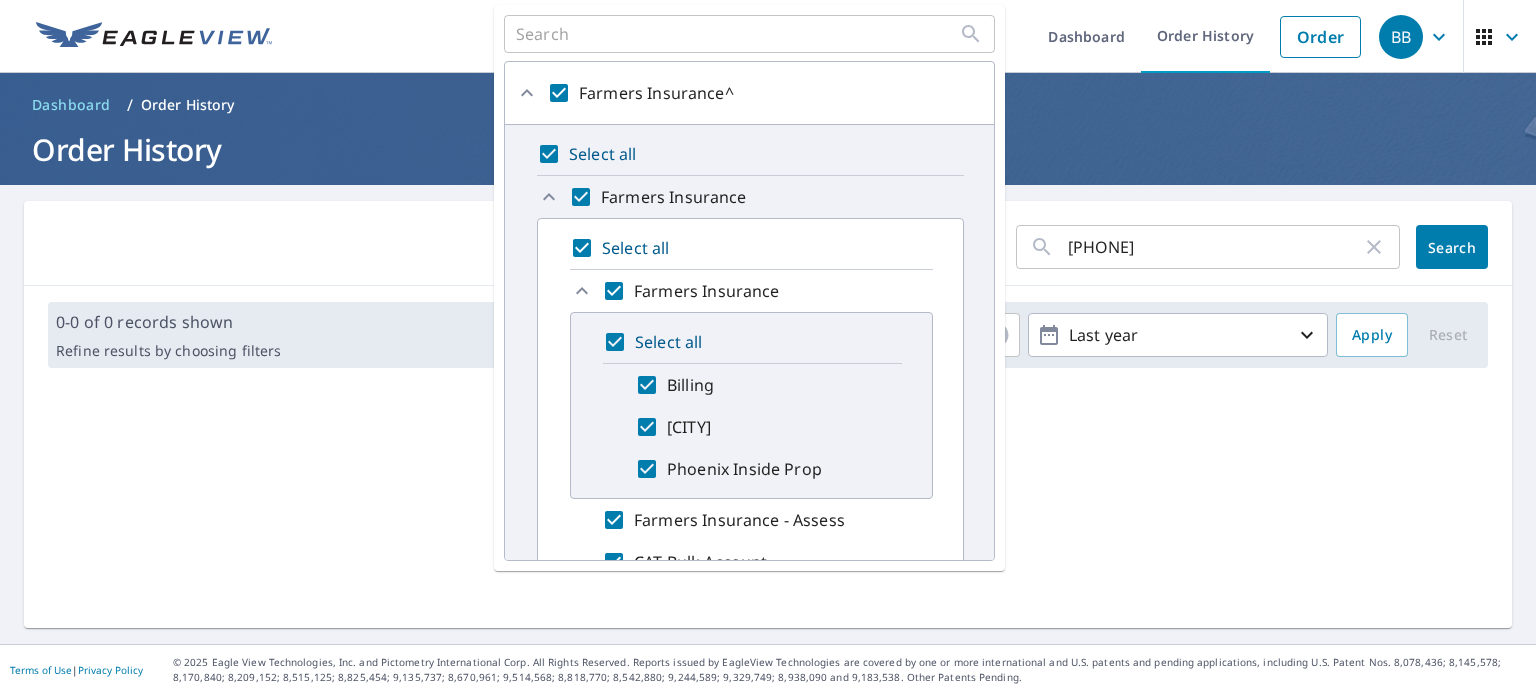 drag, startPoint x: 1269, startPoint y: 449, endPoint x: 1088, endPoint y: 241, distance: 275.72632 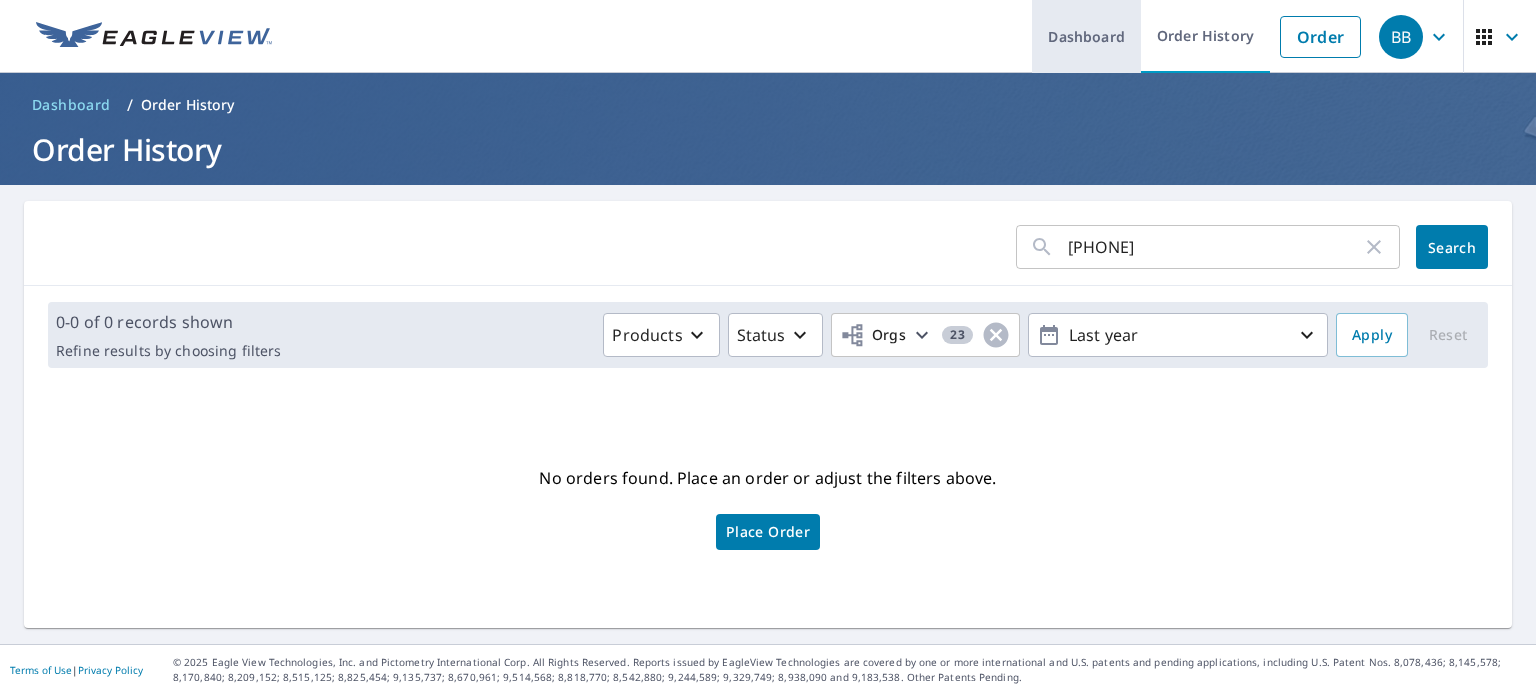 click on "Dashboard" at bounding box center (1086, 36) 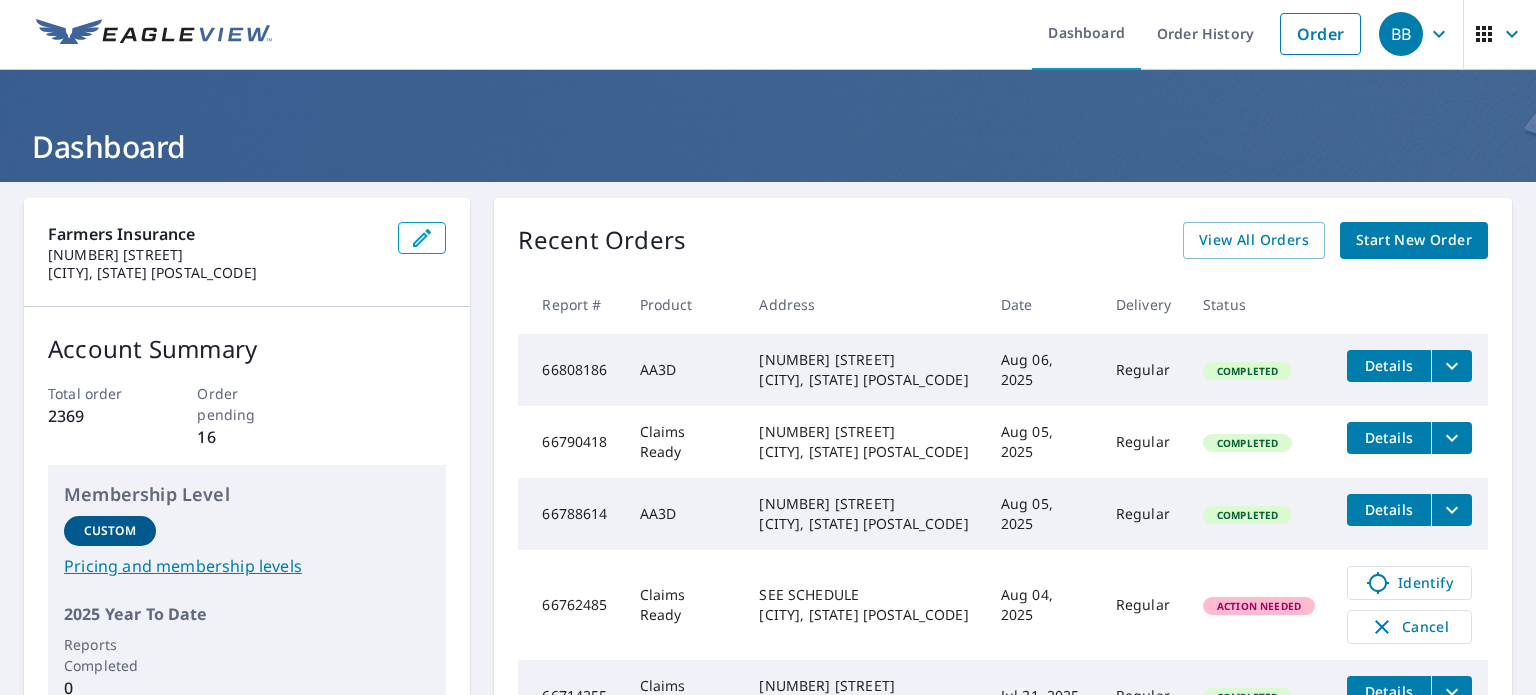 scroll, scrollTop: 0, scrollLeft: 0, axis: both 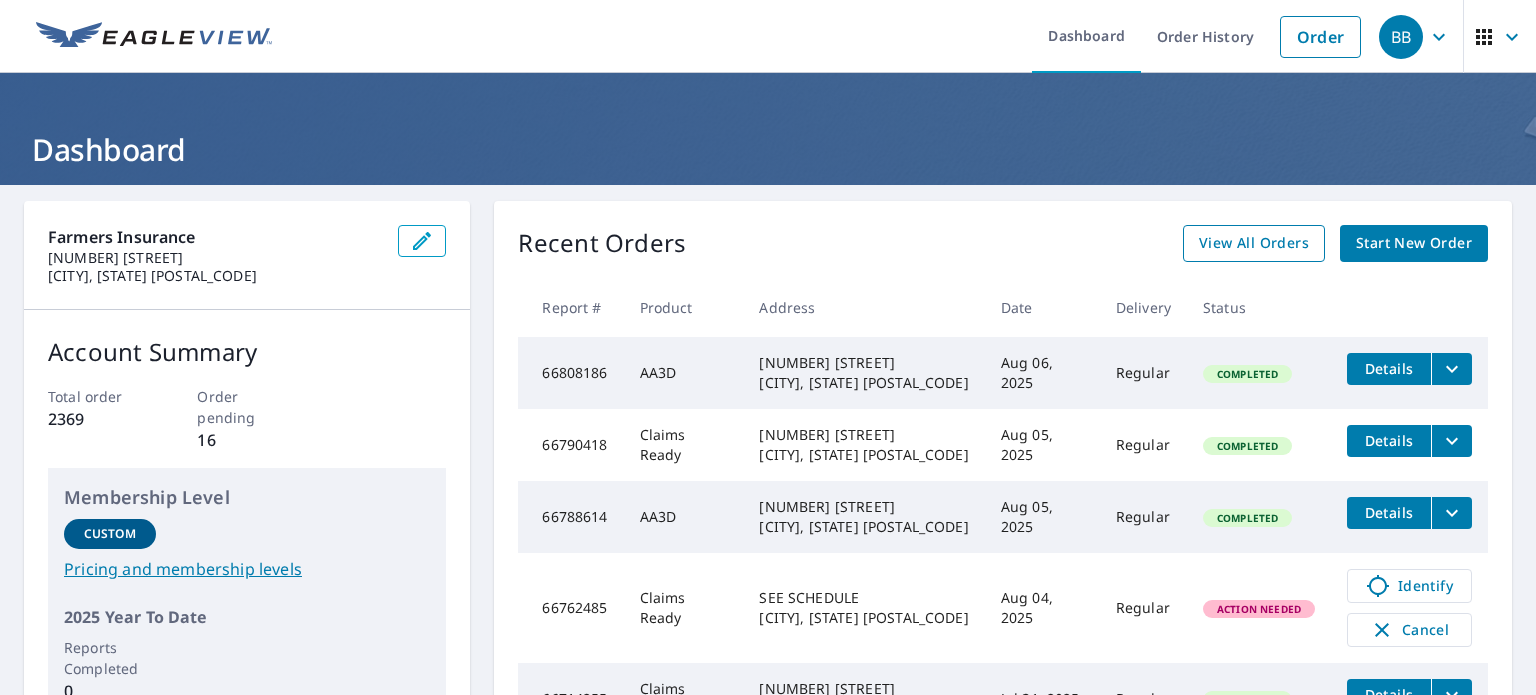 click on "View All Orders" at bounding box center [1254, 243] 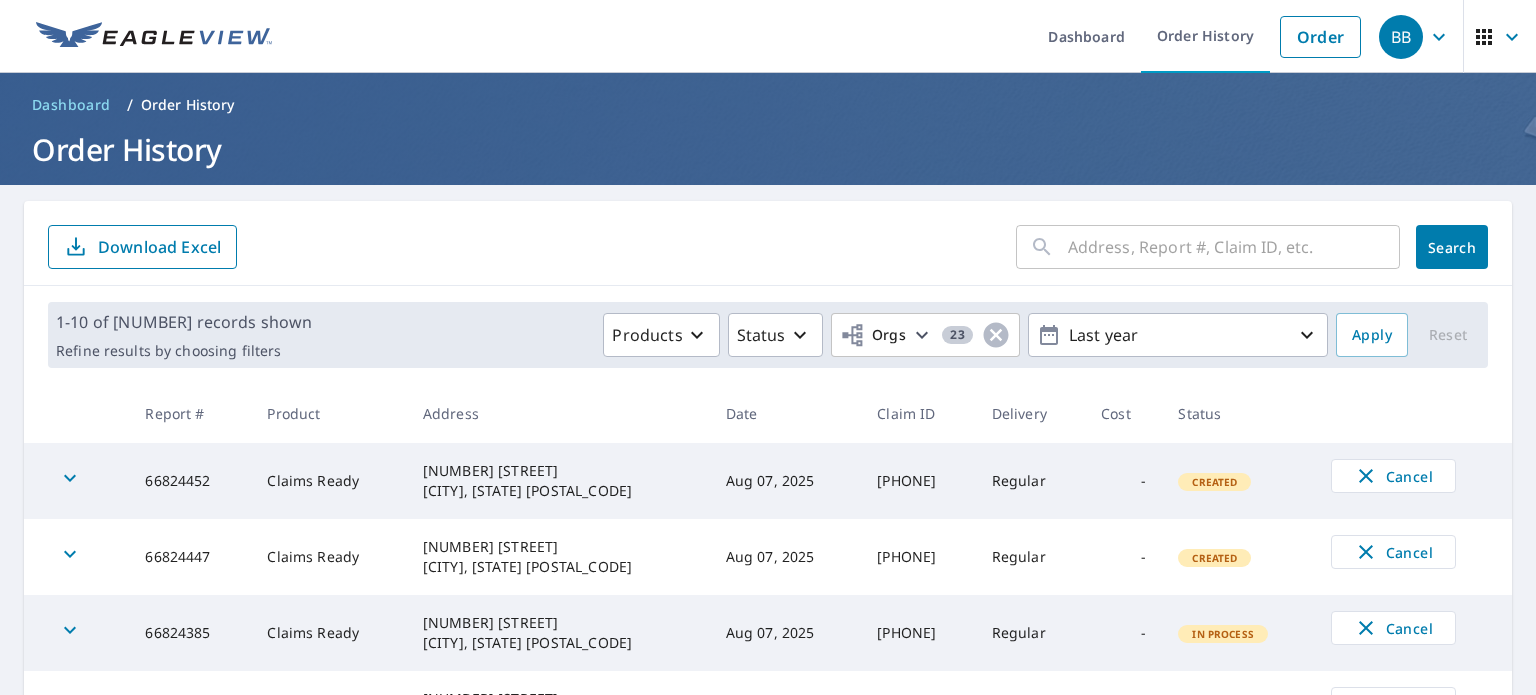 click at bounding box center (1234, 247) 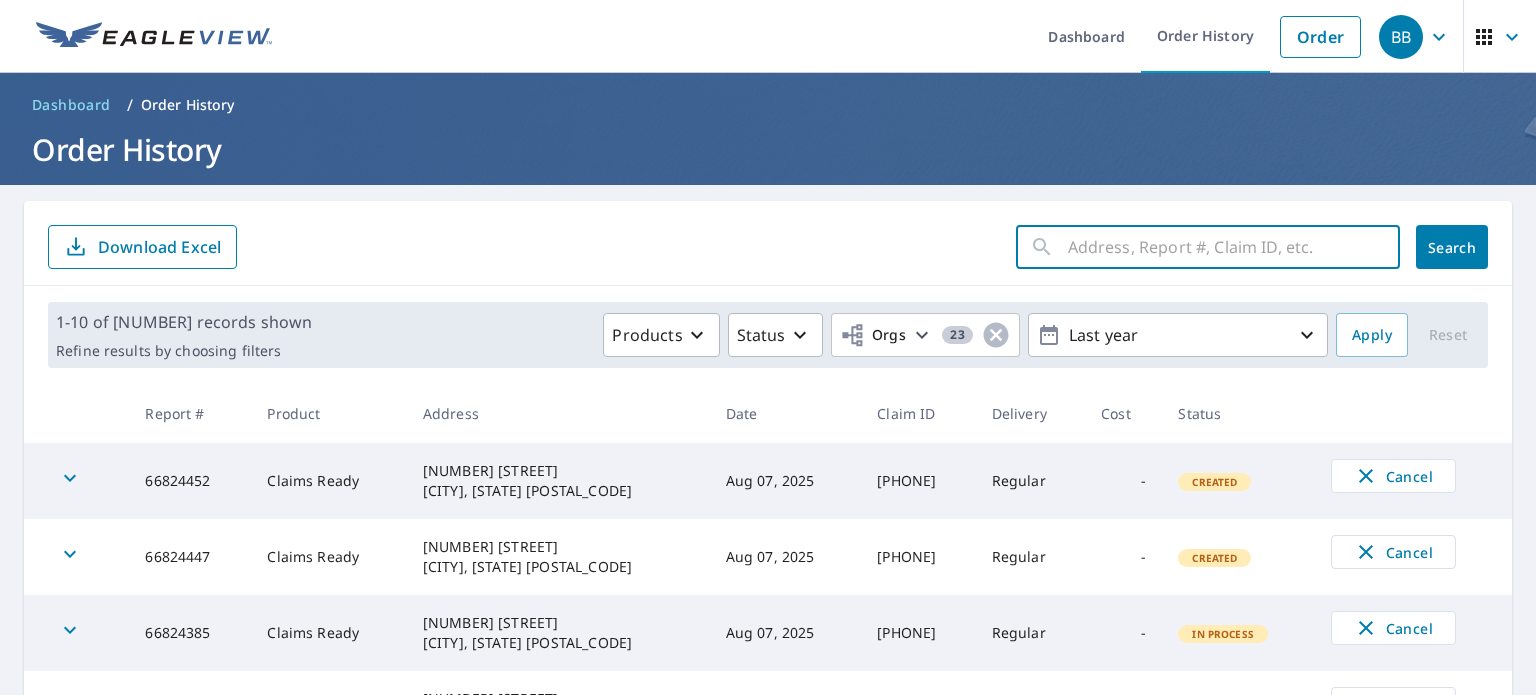 paste on "[PHONE]" 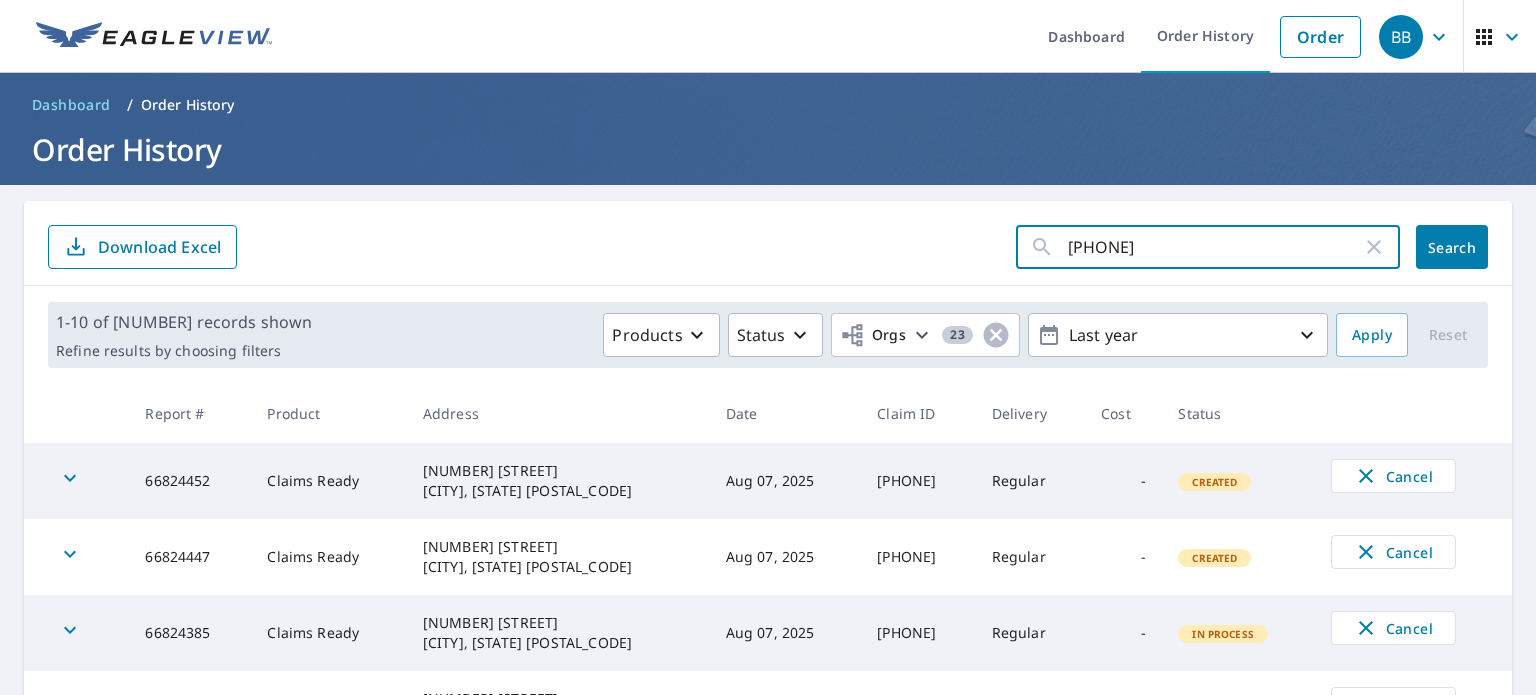 click on "Search" 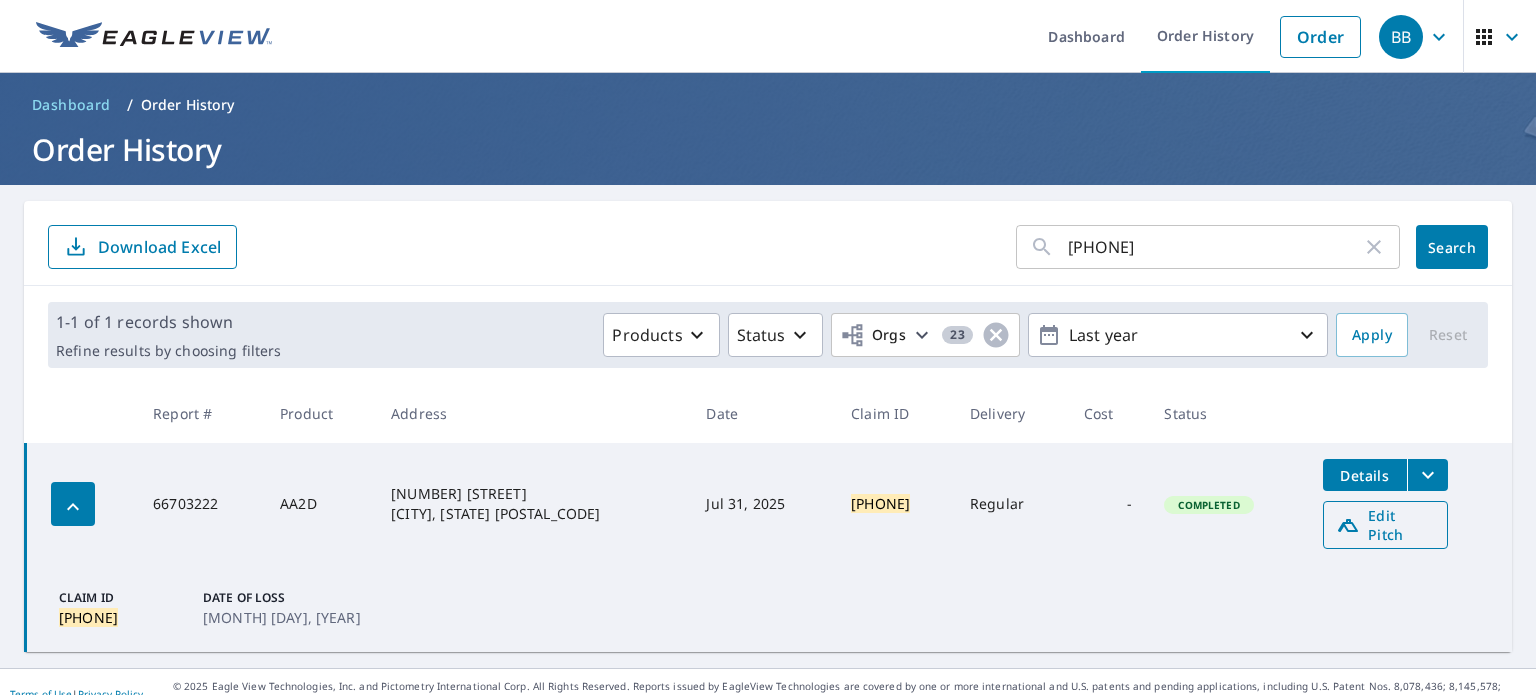 click on "Edit Pitch" at bounding box center (1385, 525) 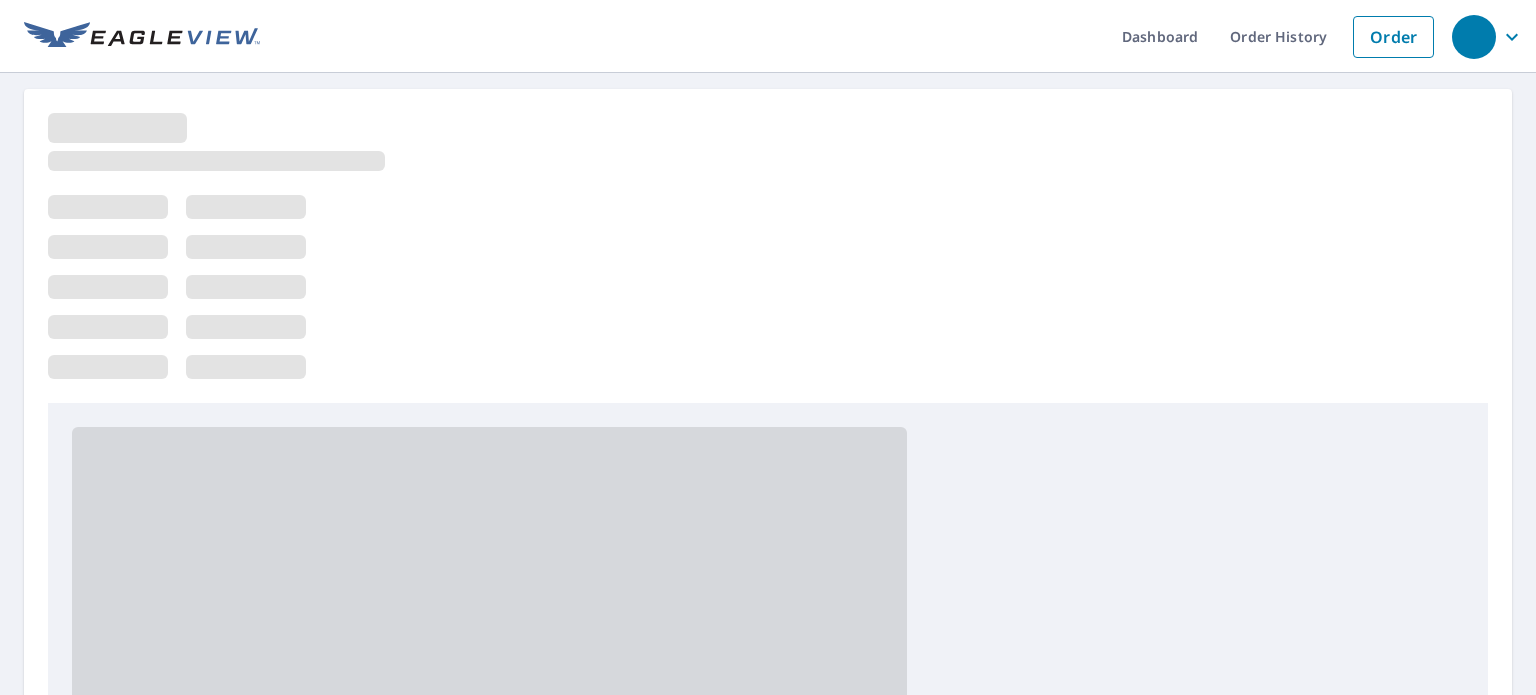 scroll, scrollTop: 0, scrollLeft: 0, axis: both 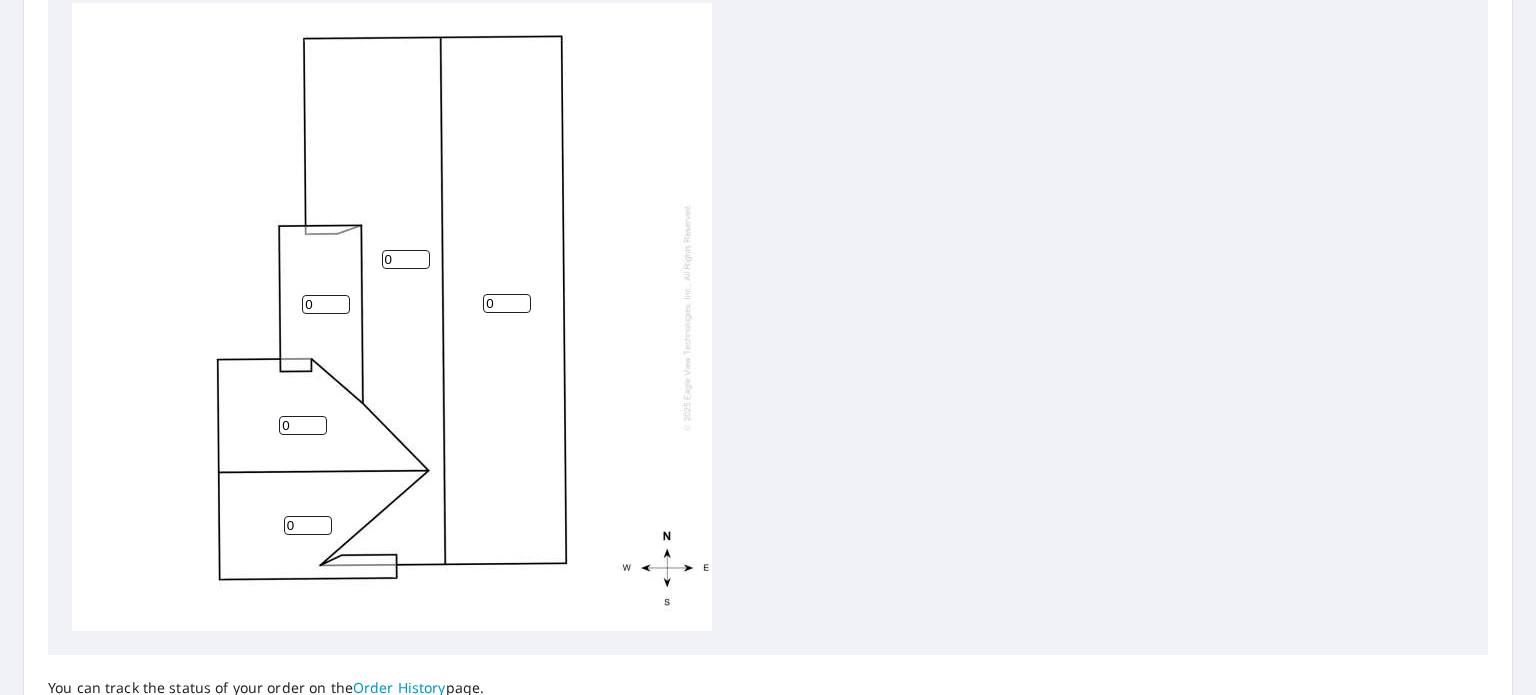 drag, startPoint x: 399, startPoint y: 311, endPoint x: 410, endPoint y: 315, distance: 11.7046995 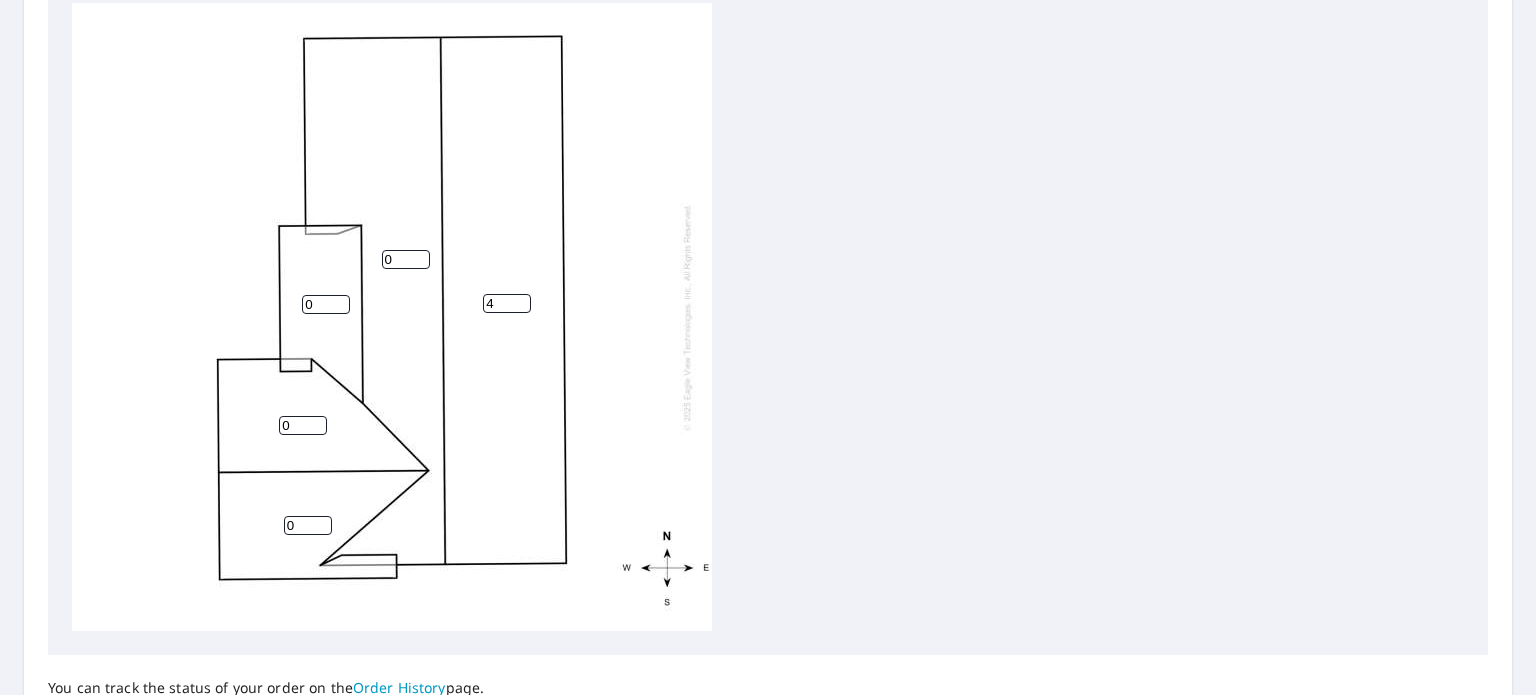 type on "4" 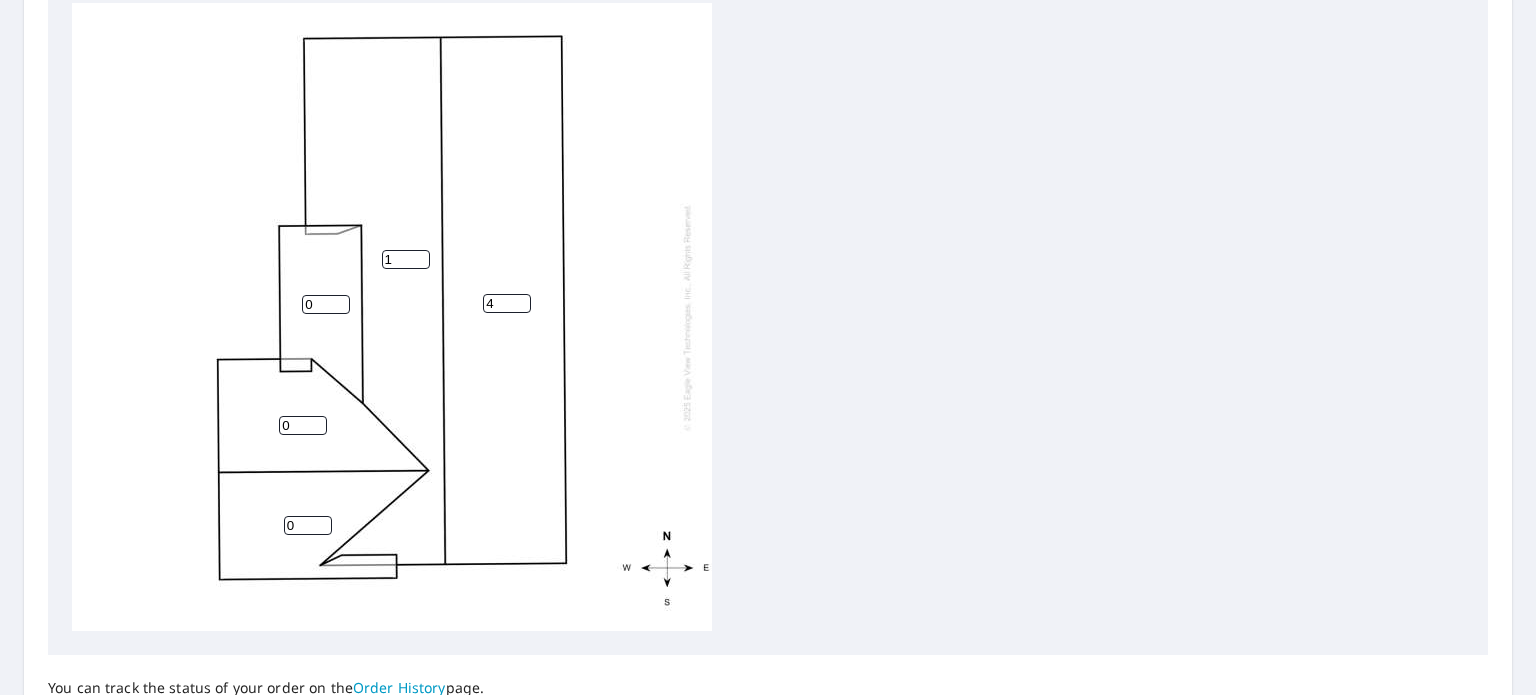 drag, startPoint x: 396, startPoint y: 255, endPoint x: 381, endPoint y: 255, distance: 15 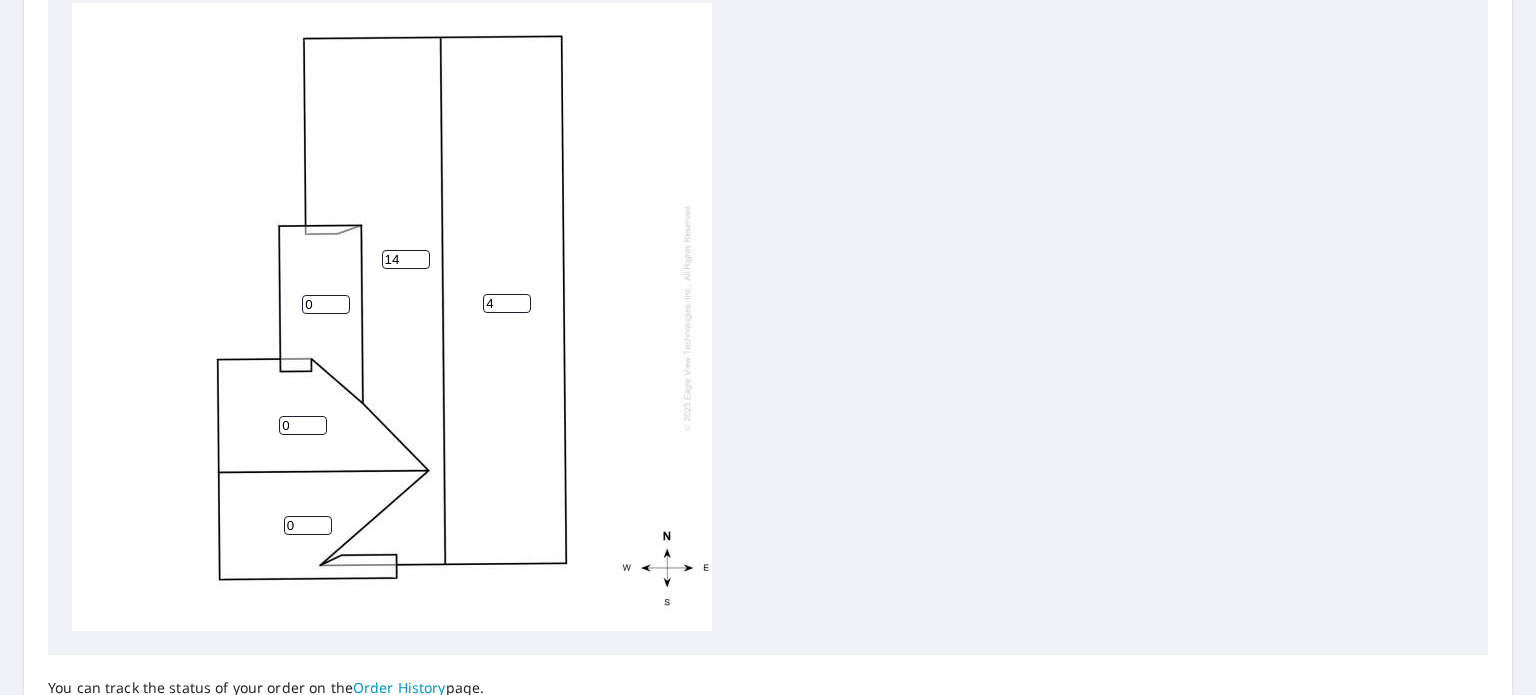 drag, startPoint x: 393, startPoint y: 254, endPoint x: 376, endPoint y: 259, distance: 17.720045 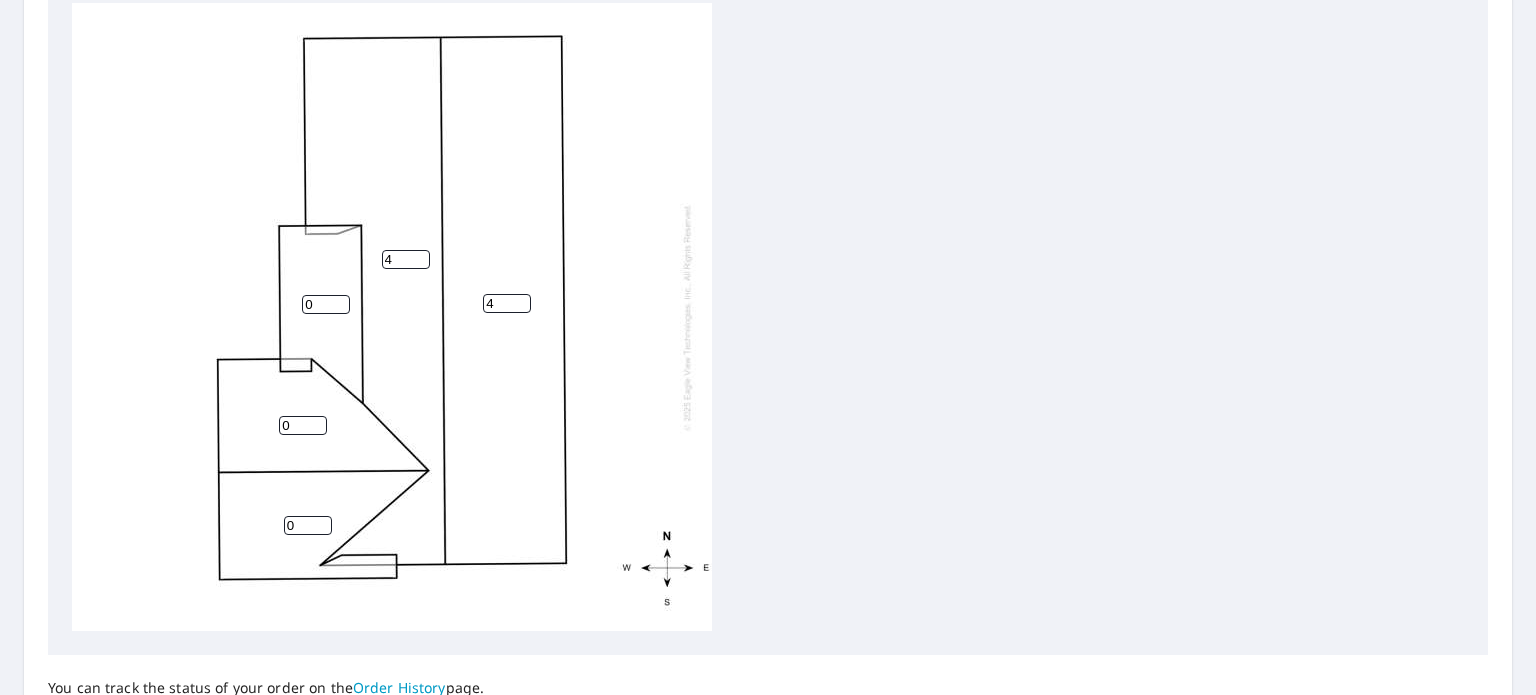 type on "4" 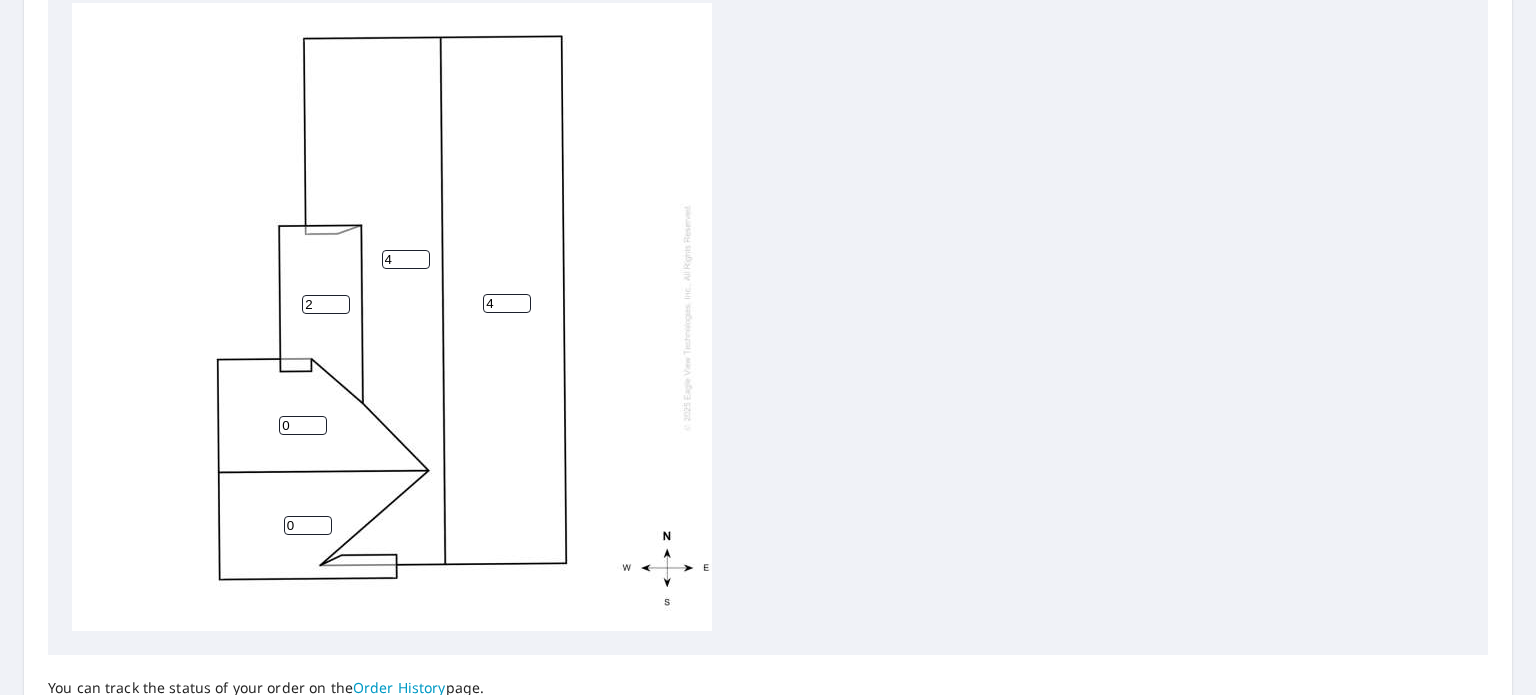 type on "2" 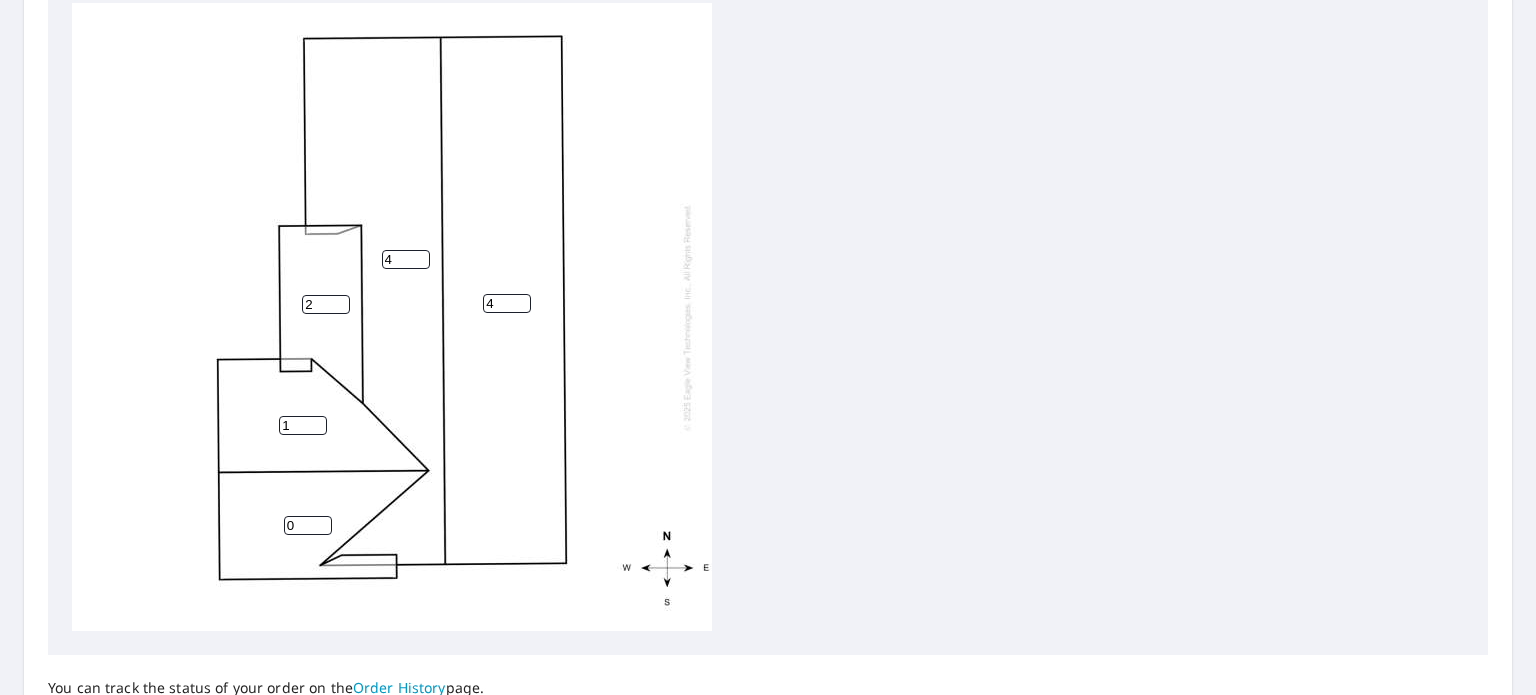 drag, startPoint x: 314, startPoint y: 423, endPoint x: 4, endPoint y: 435, distance: 310.23218 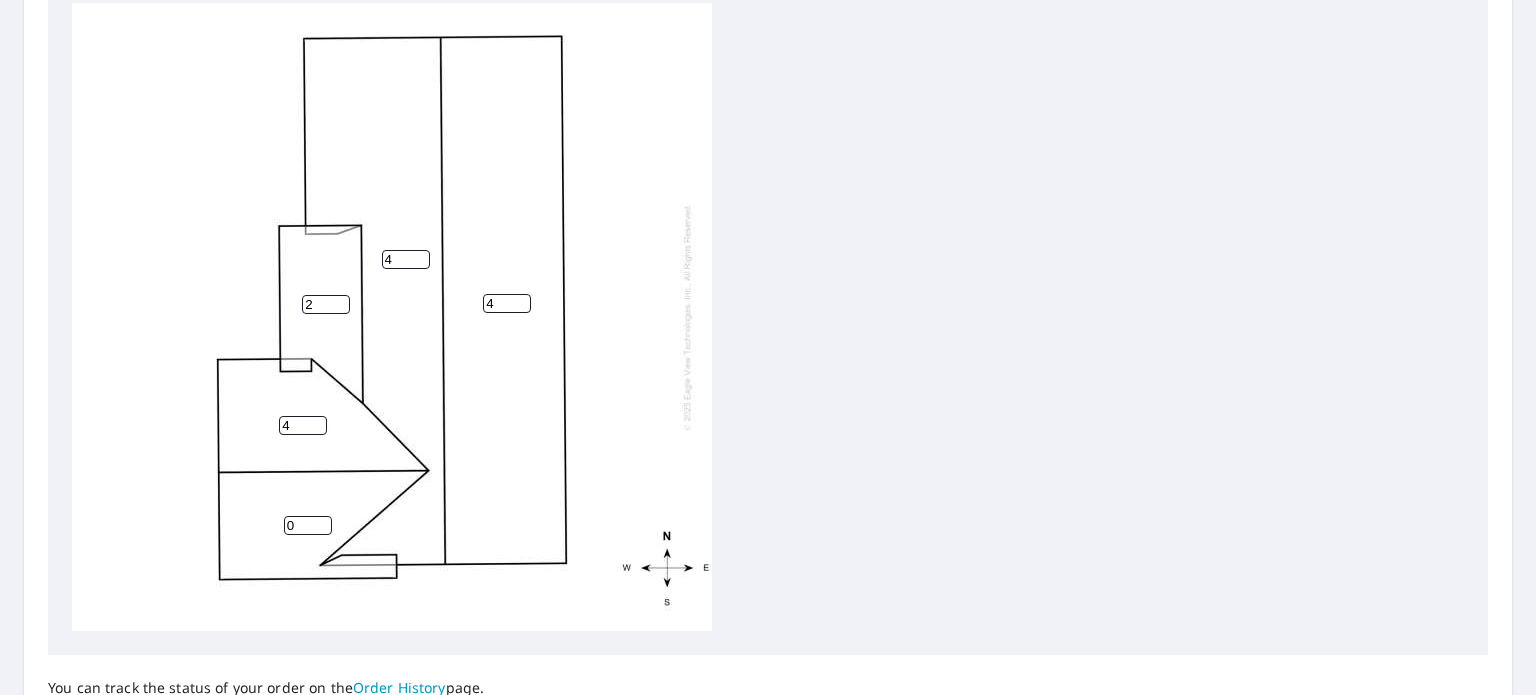type on "4" 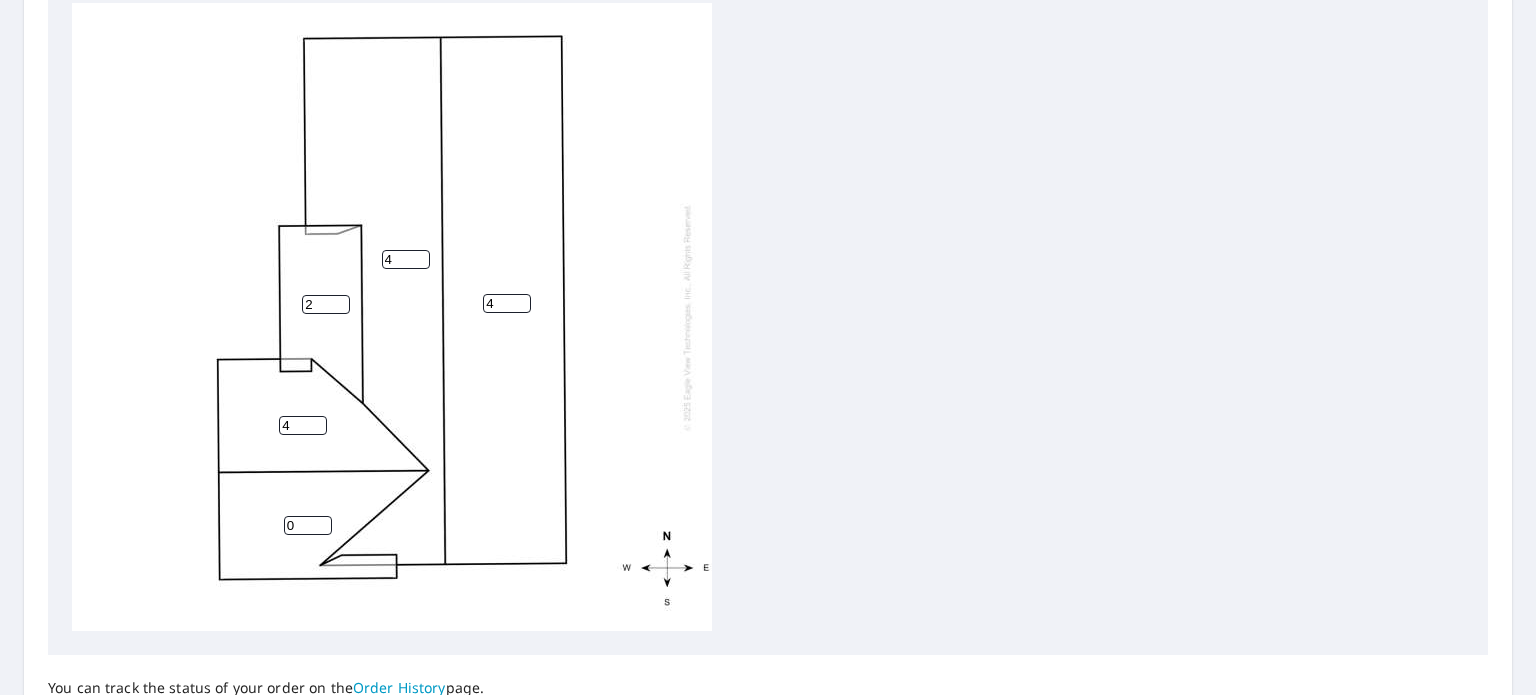drag, startPoint x: 292, startPoint y: 526, endPoint x: 271, endPoint y: 527, distance: 21.023796 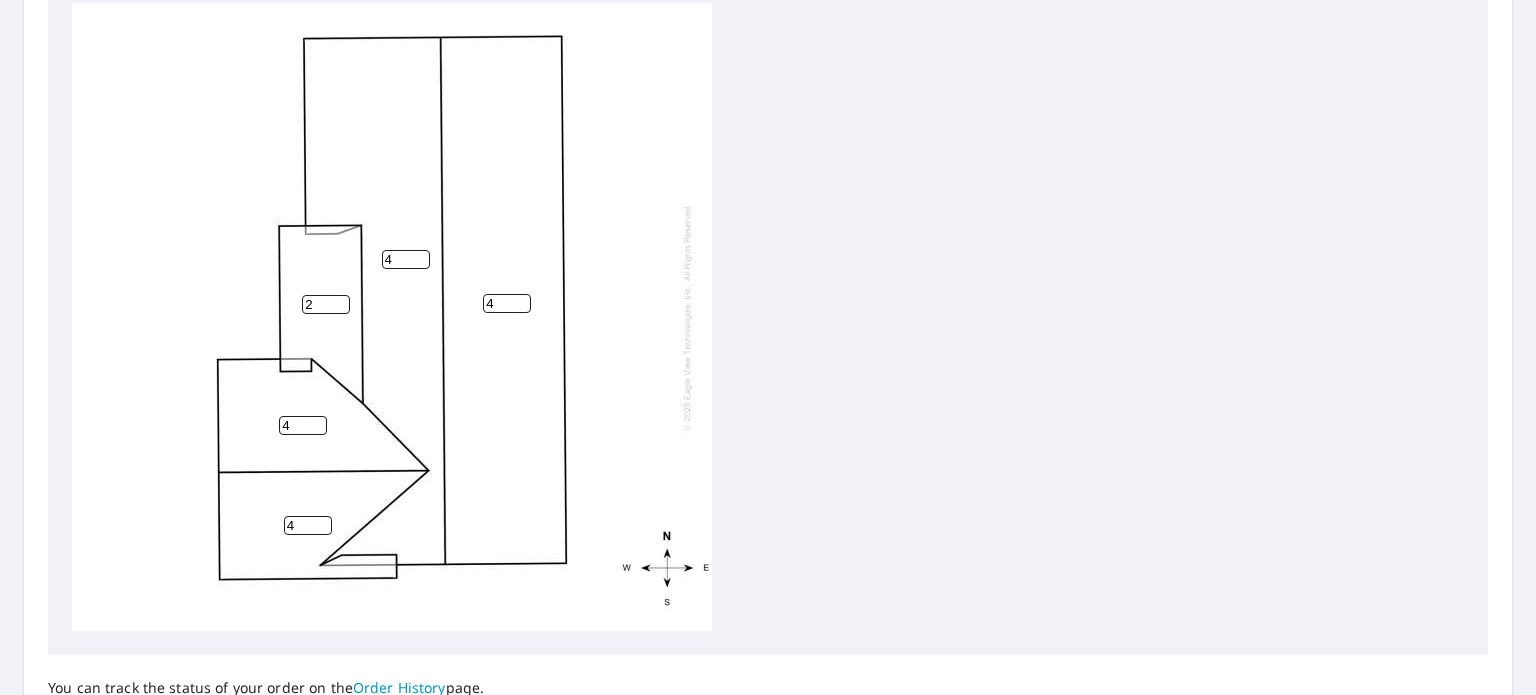 type on "4" 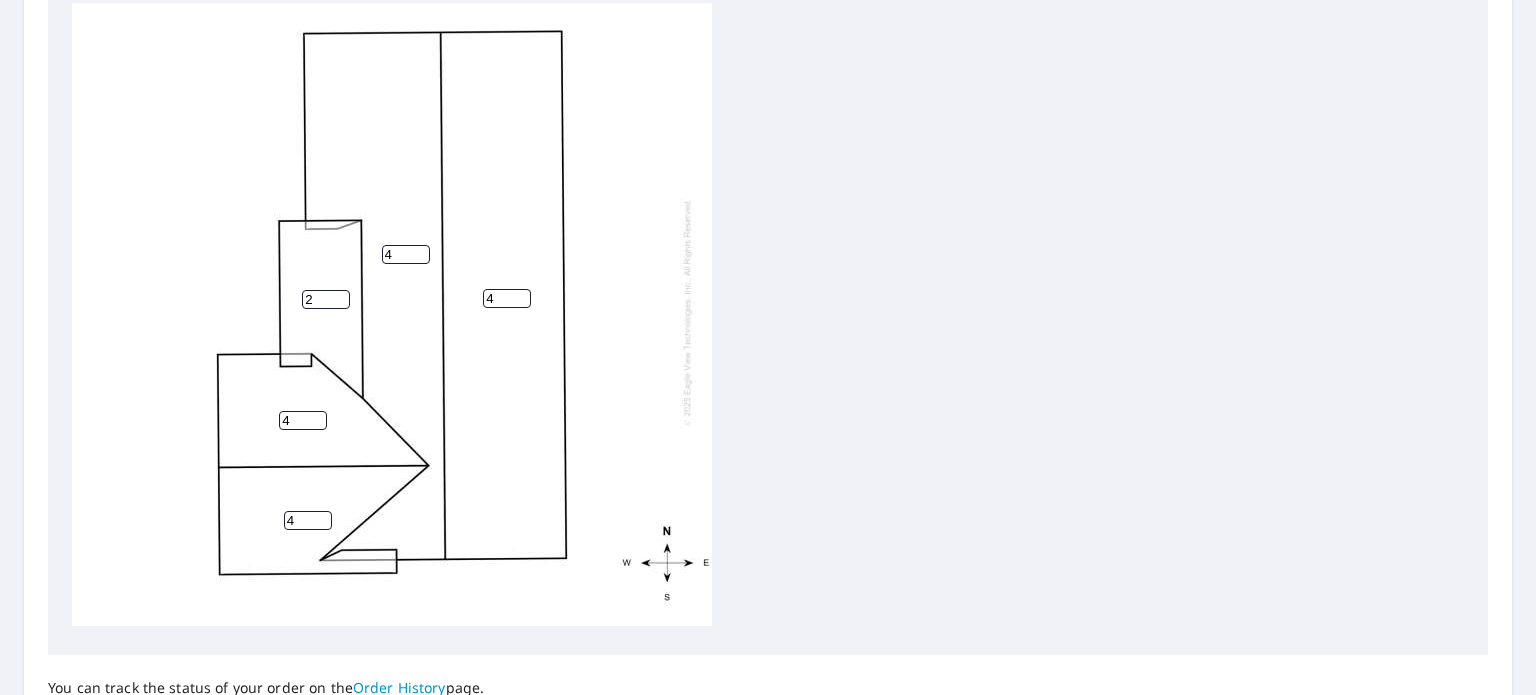 scroll, scrollTop: 20, scrollLeft: 0, axis: vertical 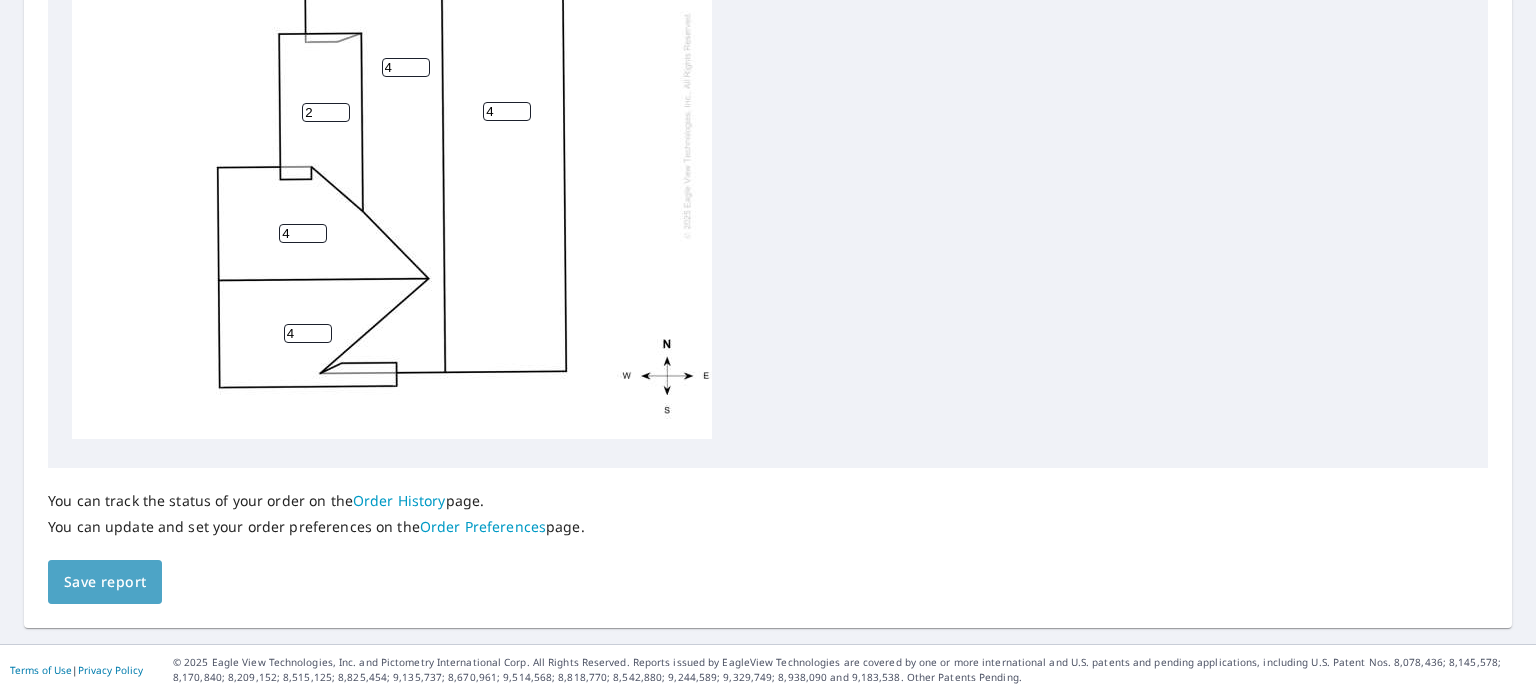 click on "Save report" at bounding box center [105, 582] 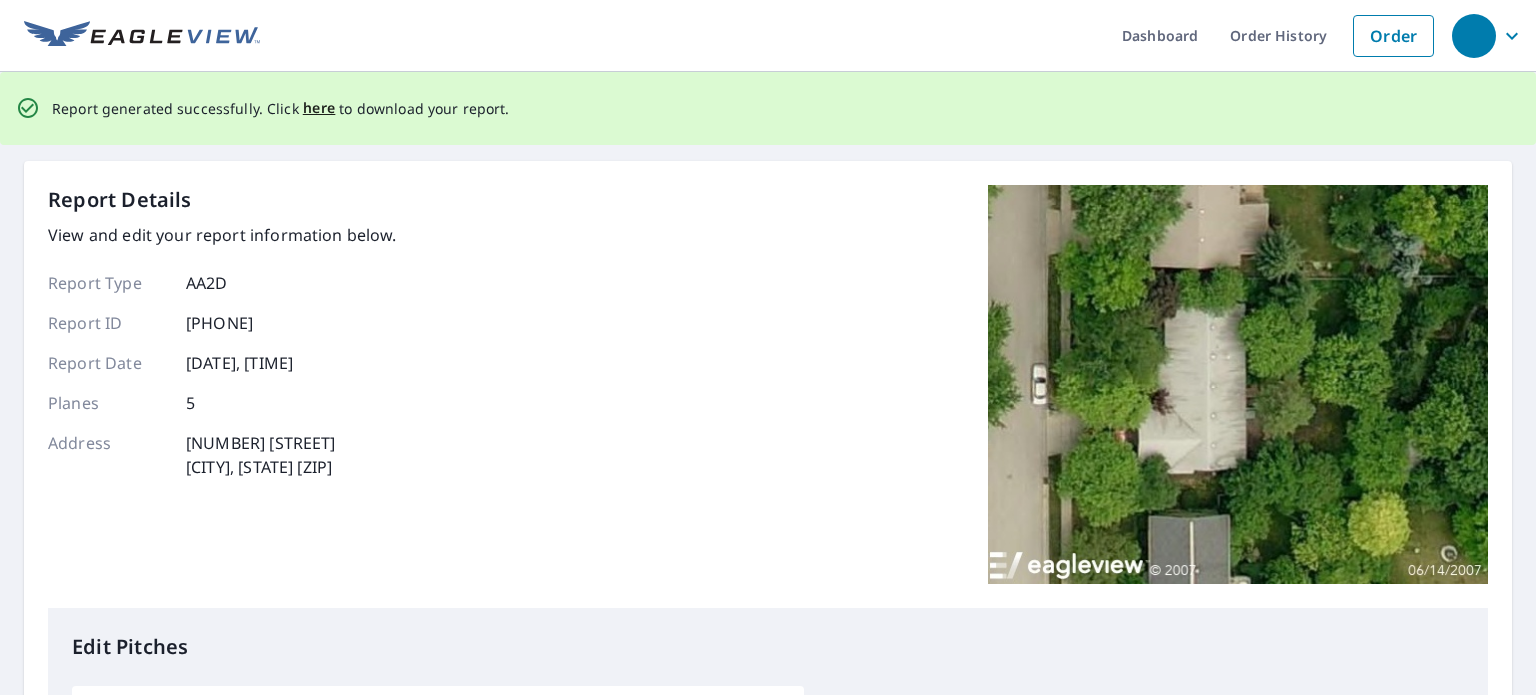 scroll, scrollTop: 0, scrollLeft: 0, axis: both 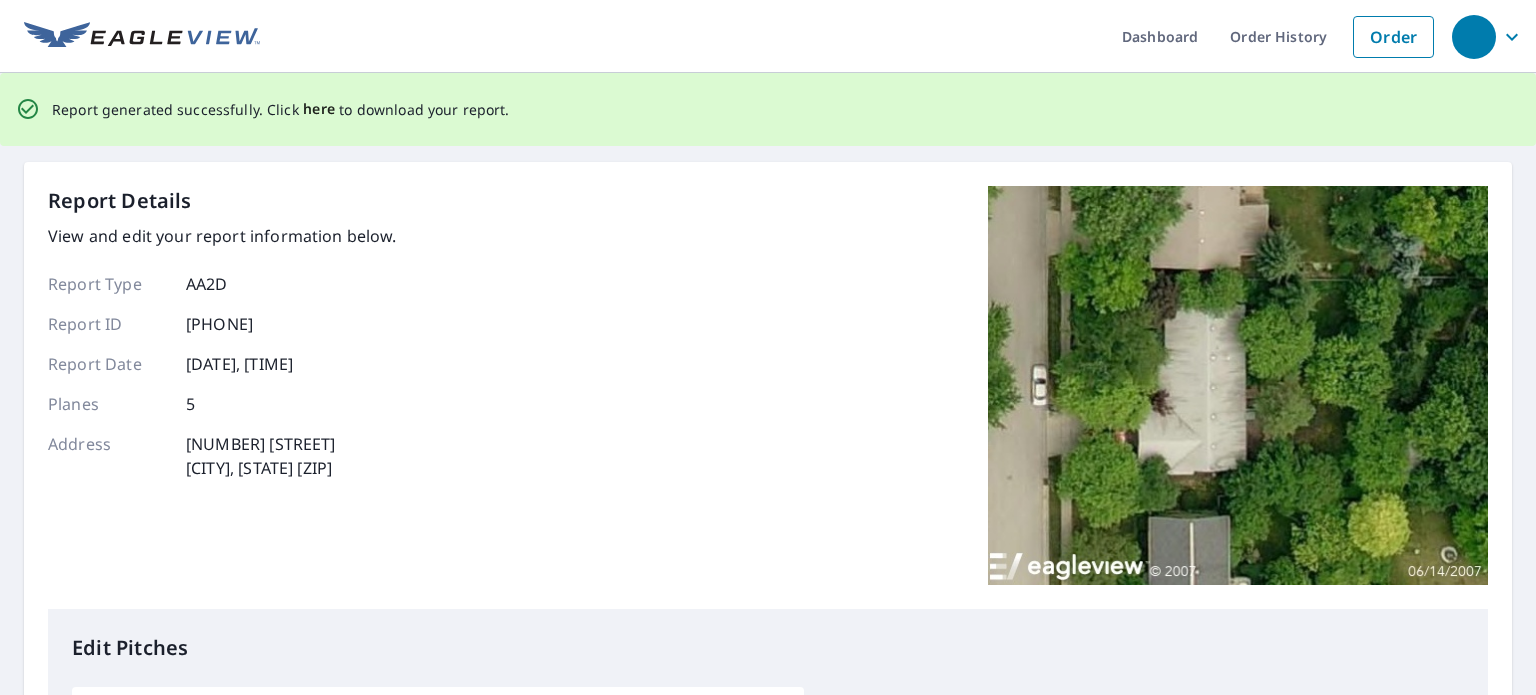 click on "here" at bounding box center (319, 109) 